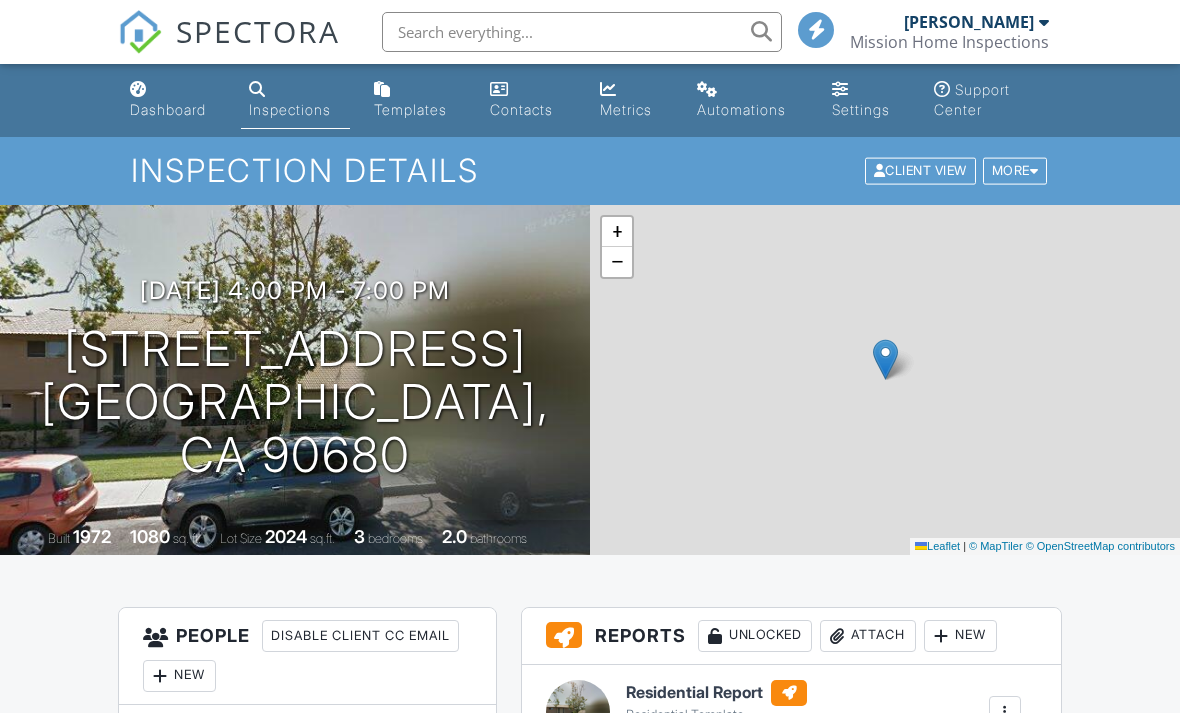 scroll, scrollTop: 0, scrollLeft: 0, axis: both 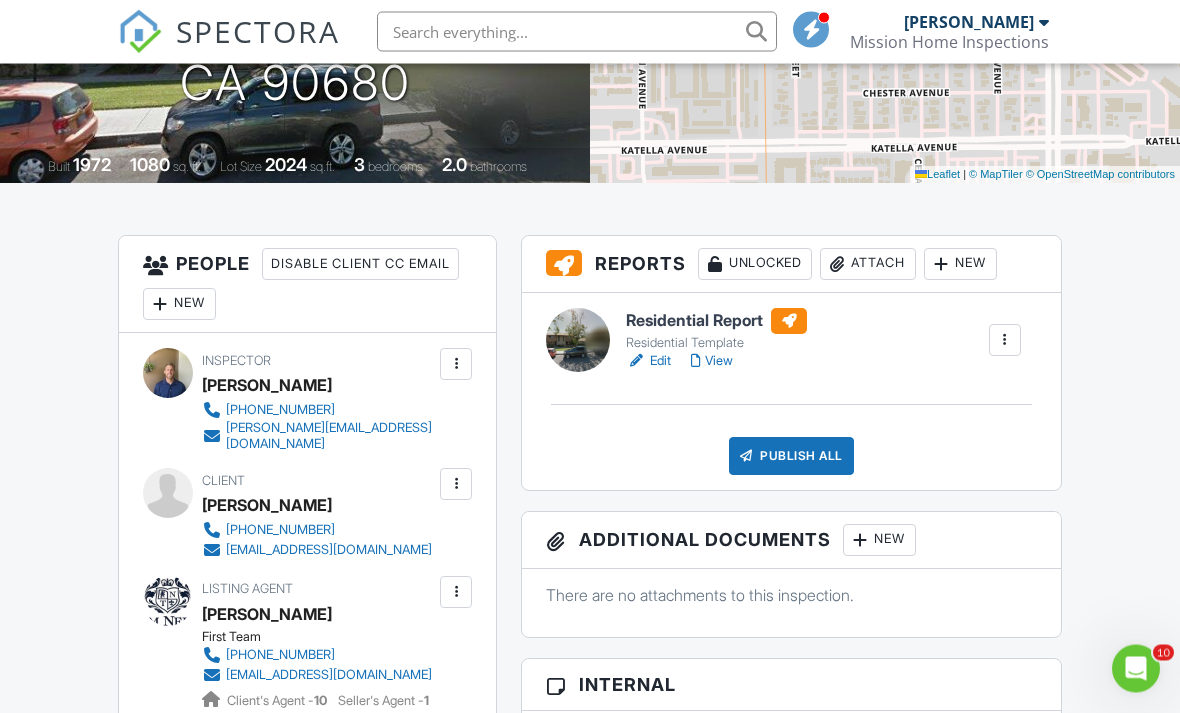click on "View" at bounding box center (712, 362) 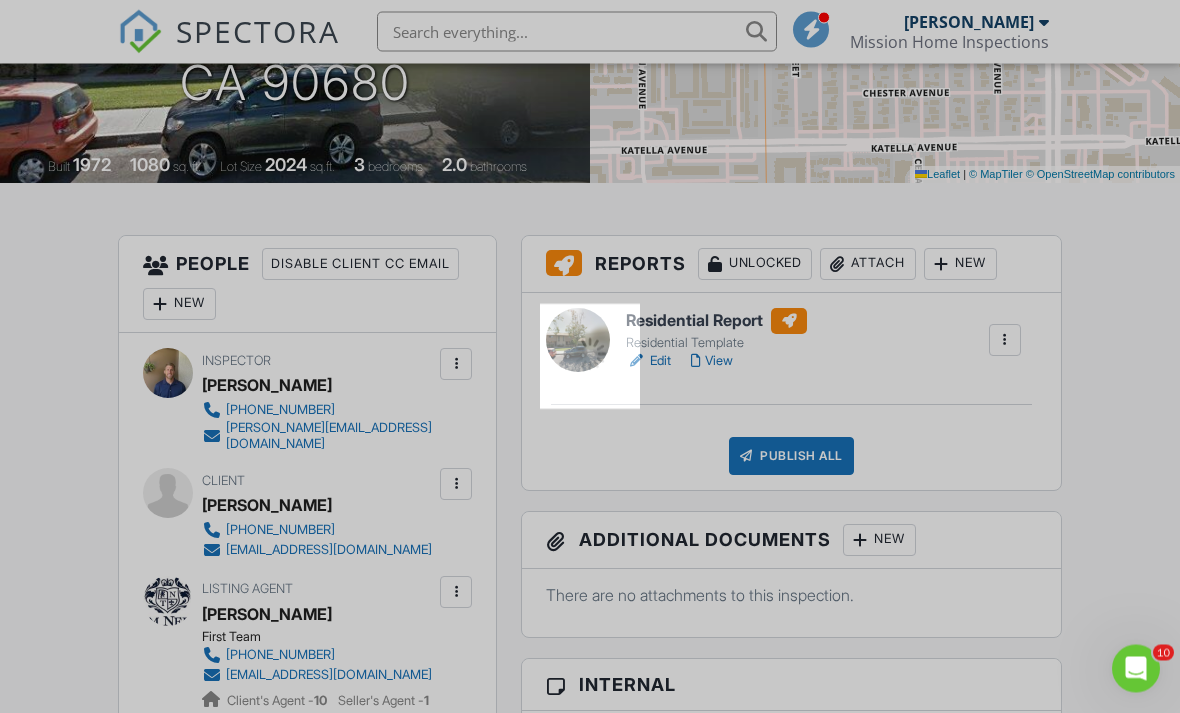 scroll, scrollTop: 372, scrollLeft: 0, axis: vertical 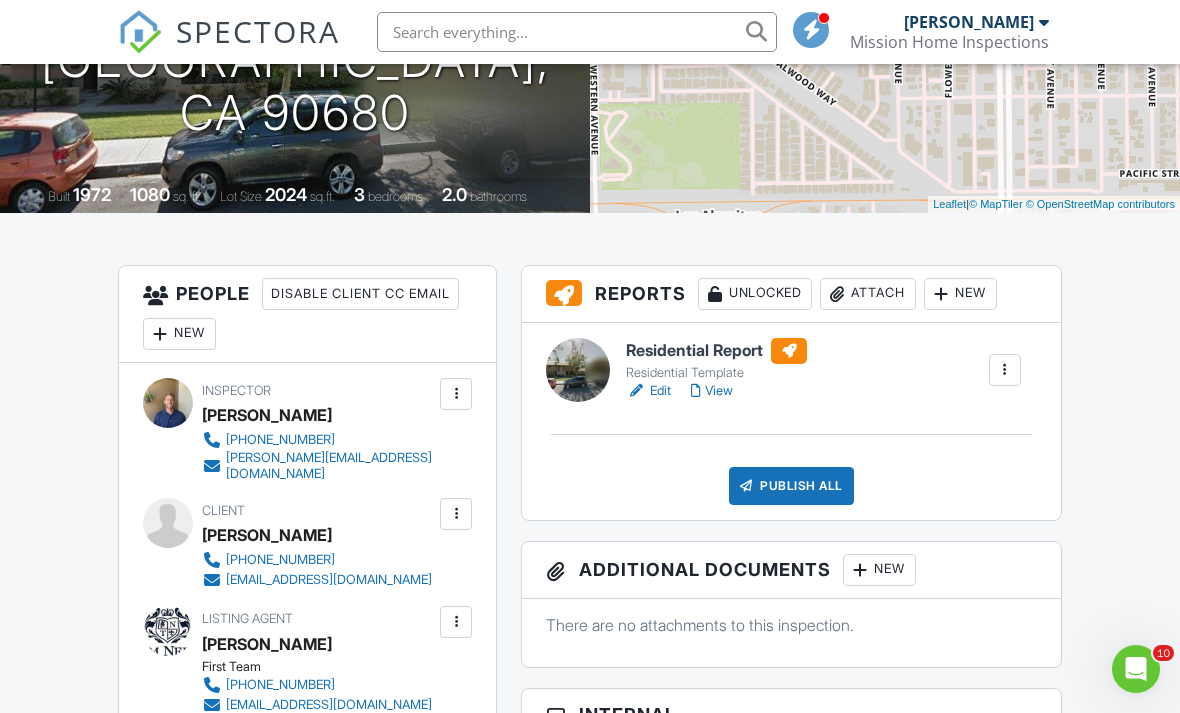 click on "Edit" at bounding box center (648, 391) 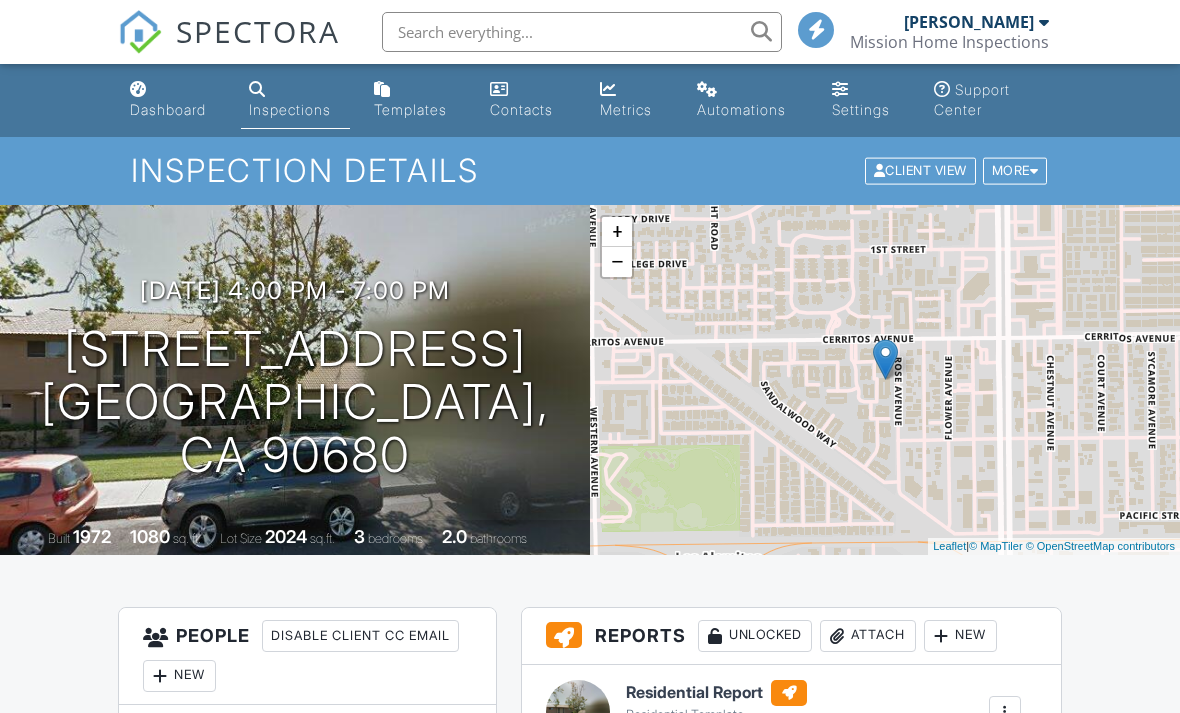 scroll, scrollTop: 124, scrollLeft: 0, axis: vertical 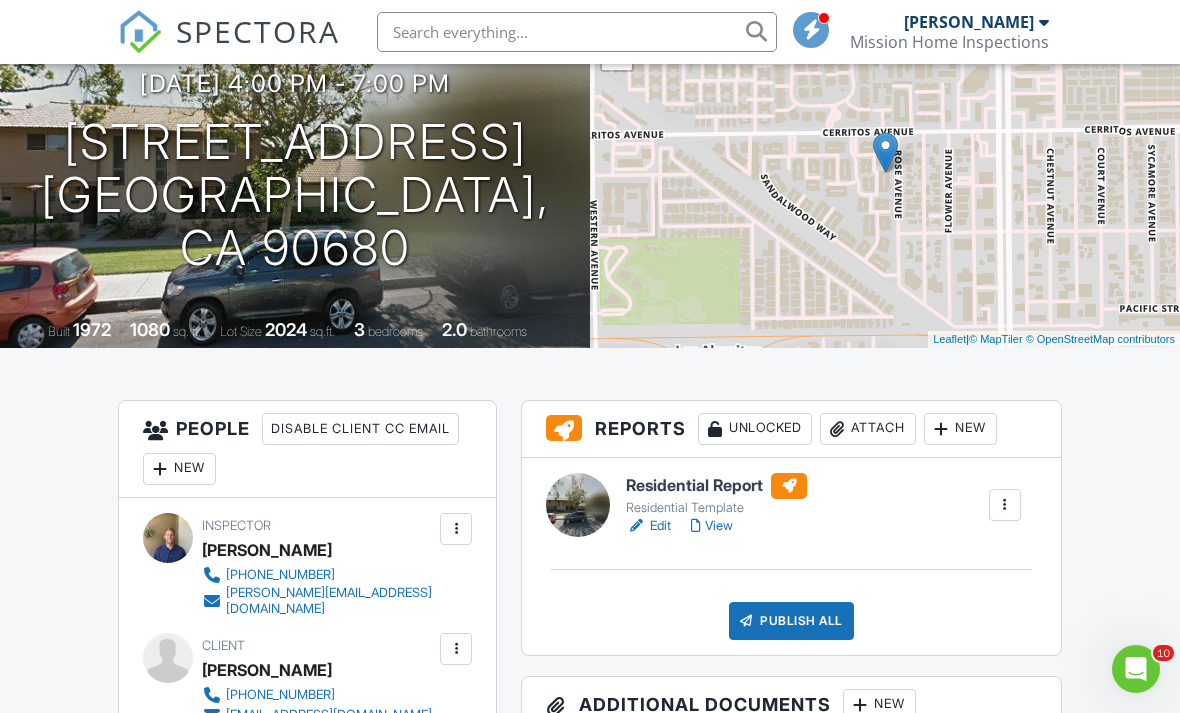 click on "Edit" at bounding box center (648, 526) 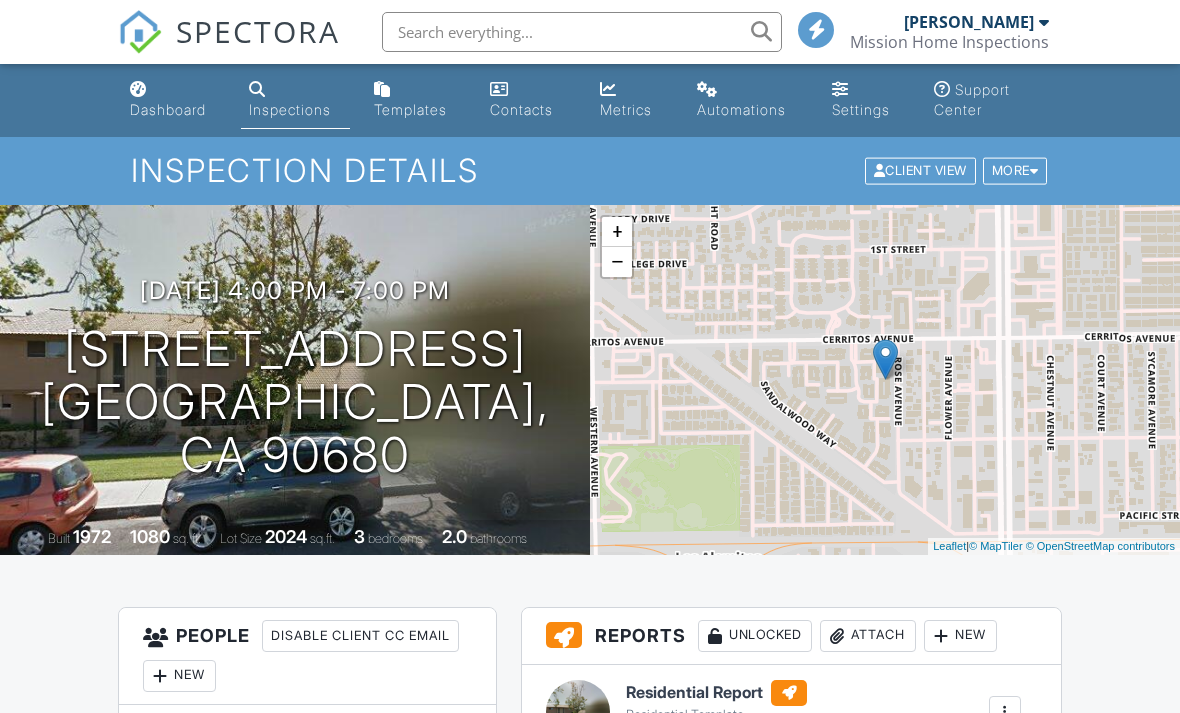 scroll, scrollTop: 271, scrollLeft: 0, axis: vertical 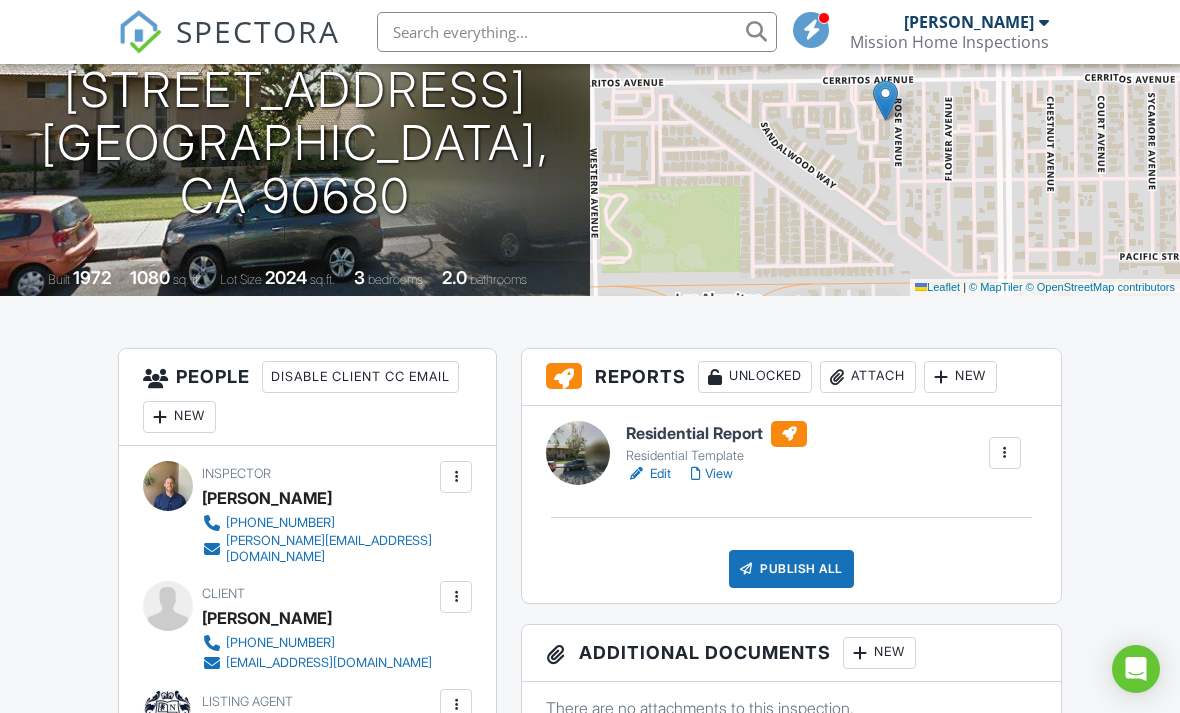 click on "View" at bounding box center (712, 474) 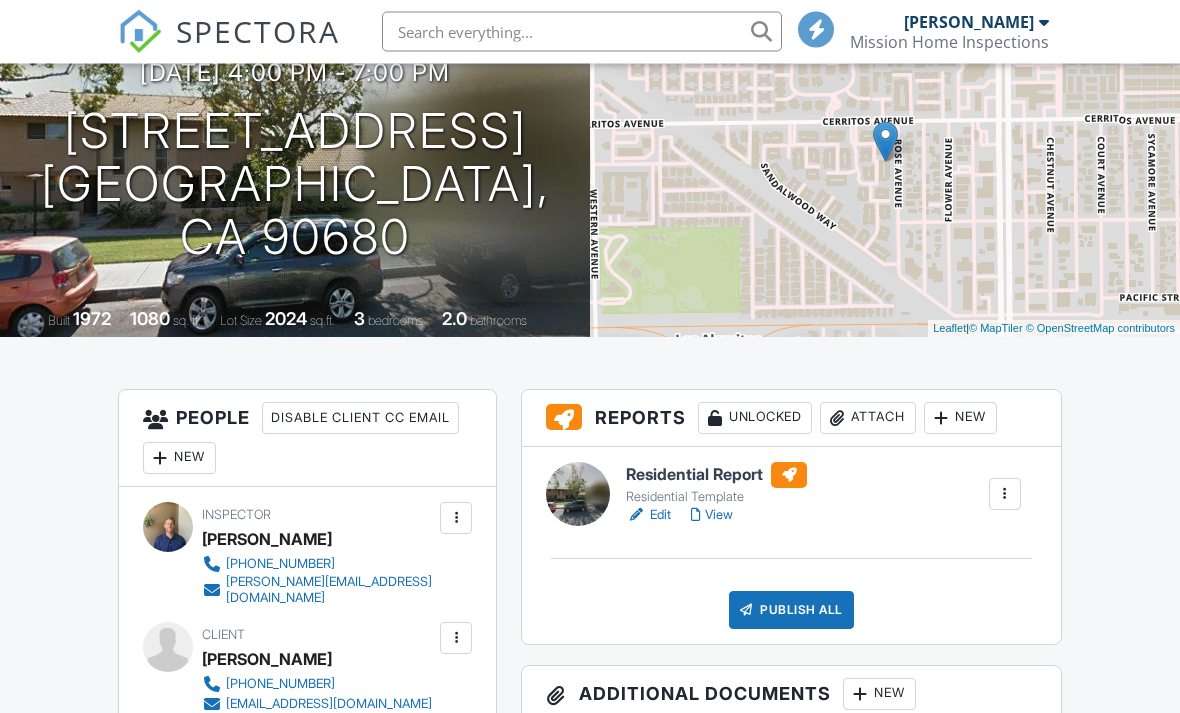 scroll, scrollTop: 425, scrollLeft: 0, axis: vertical 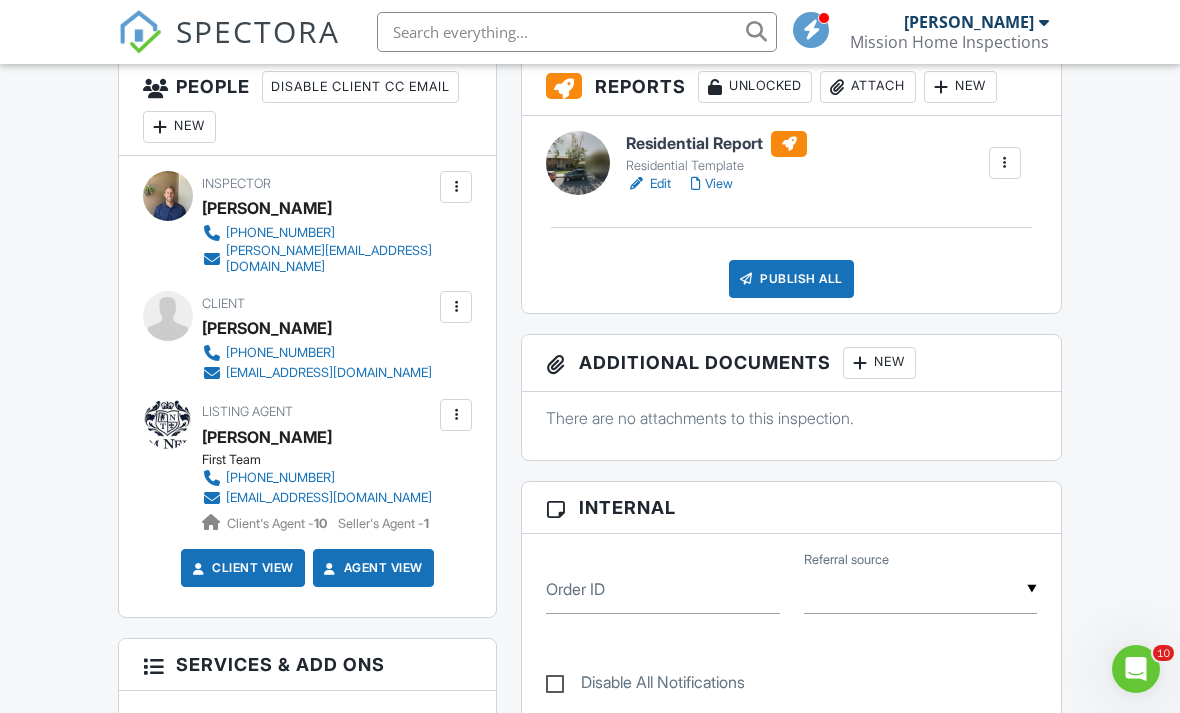 click on "Publish All" at bounding box center (791, 279) 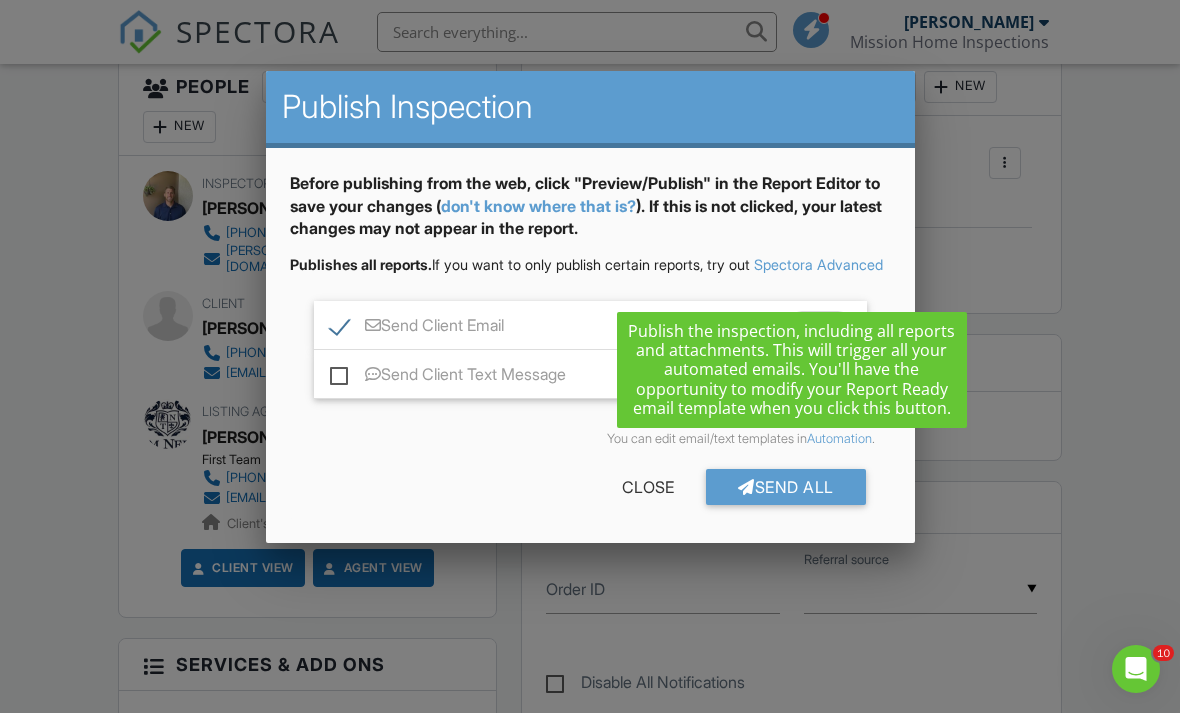 click on "Send Client Text Message" at bounding box center [448, 377] 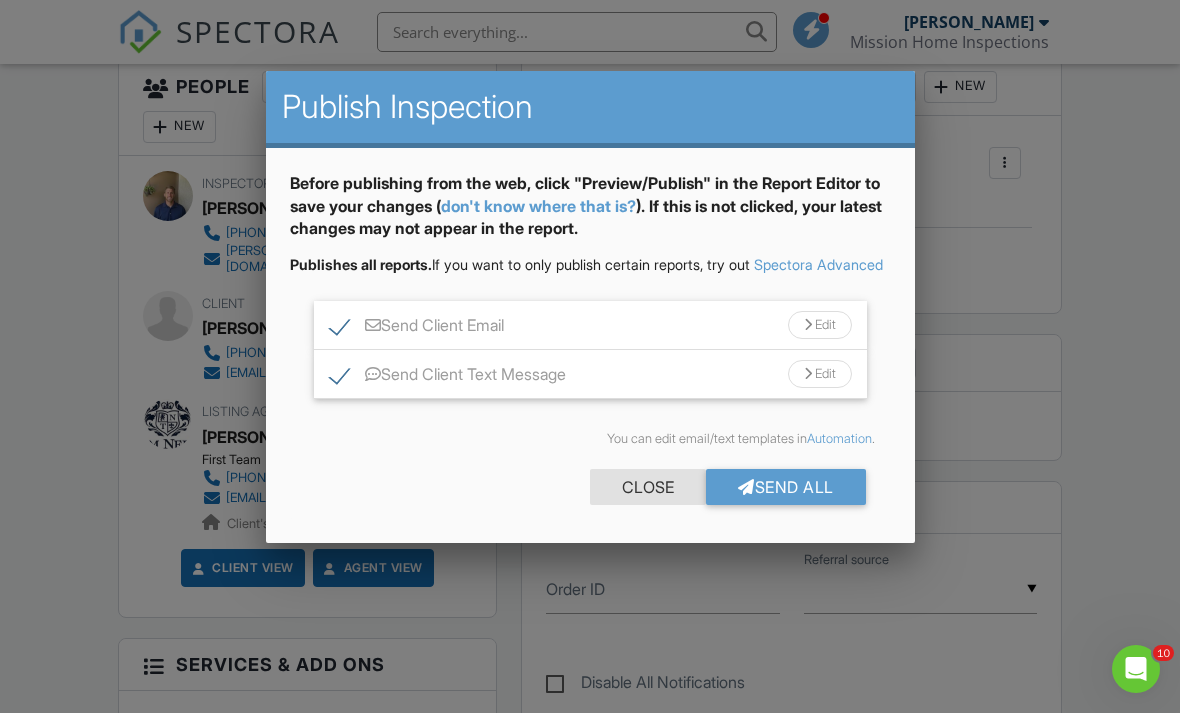 click on "Close" at bounding box center [648, 487] 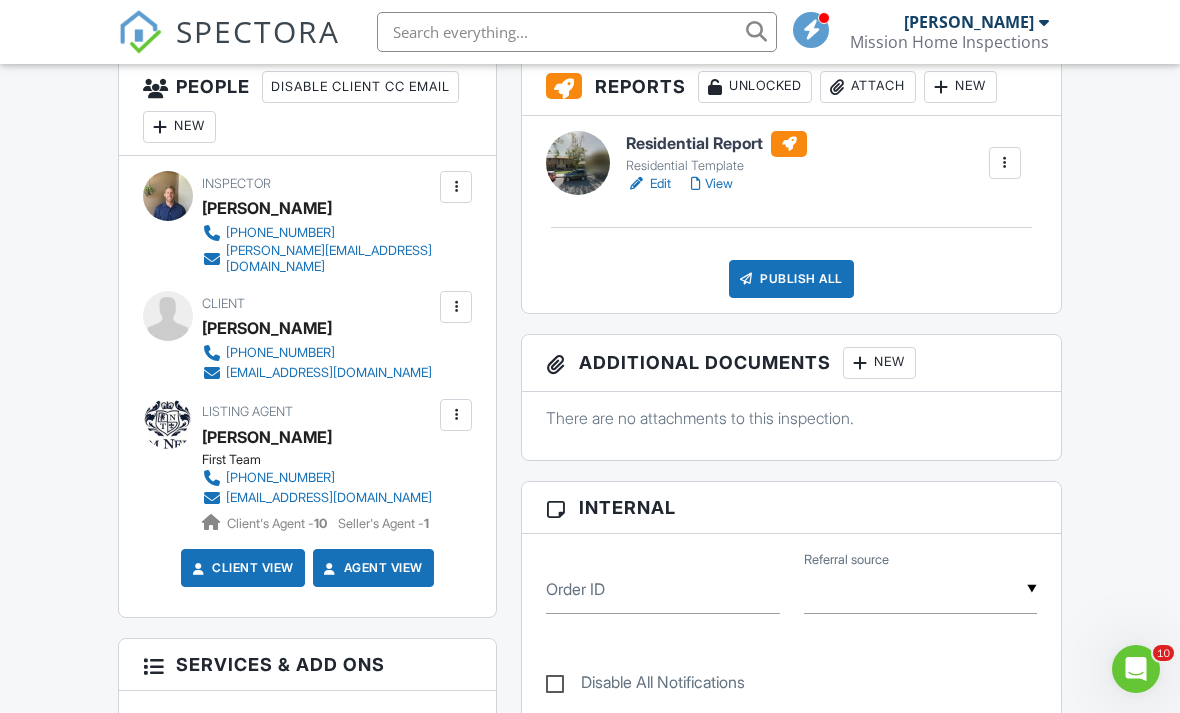 click on "Publish All" at bounding box center [791, 279] 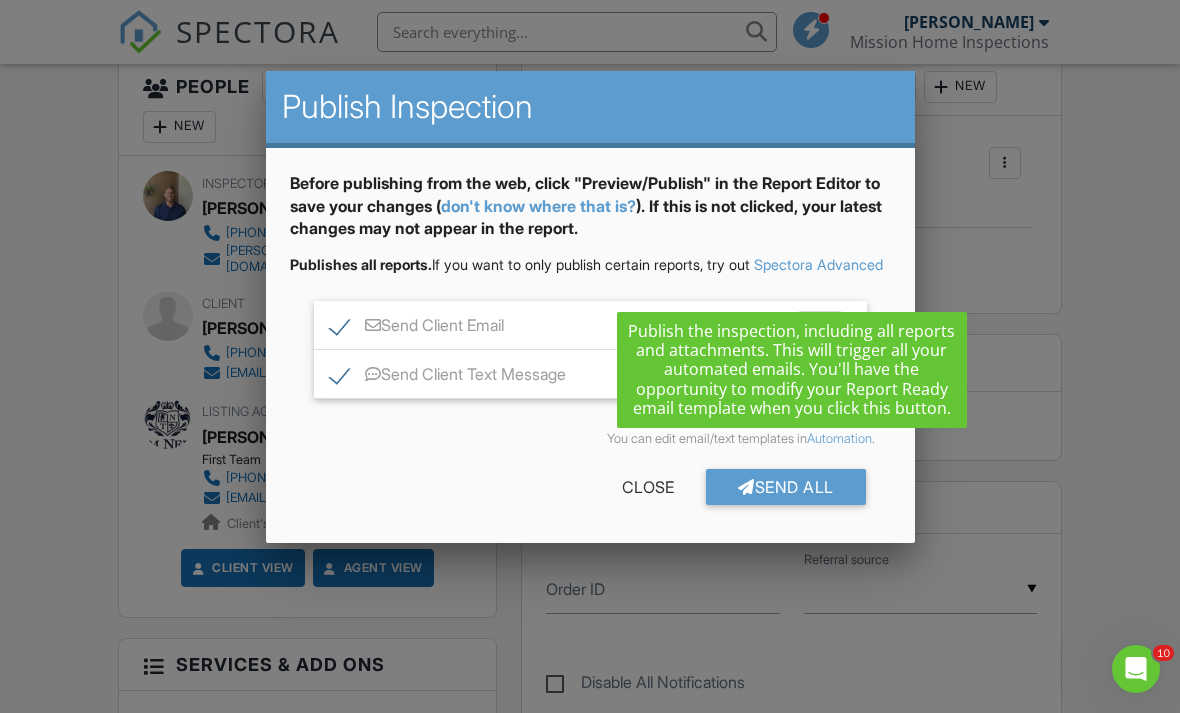 click on "Send Client Text Message" at bounding box center (448, 377) 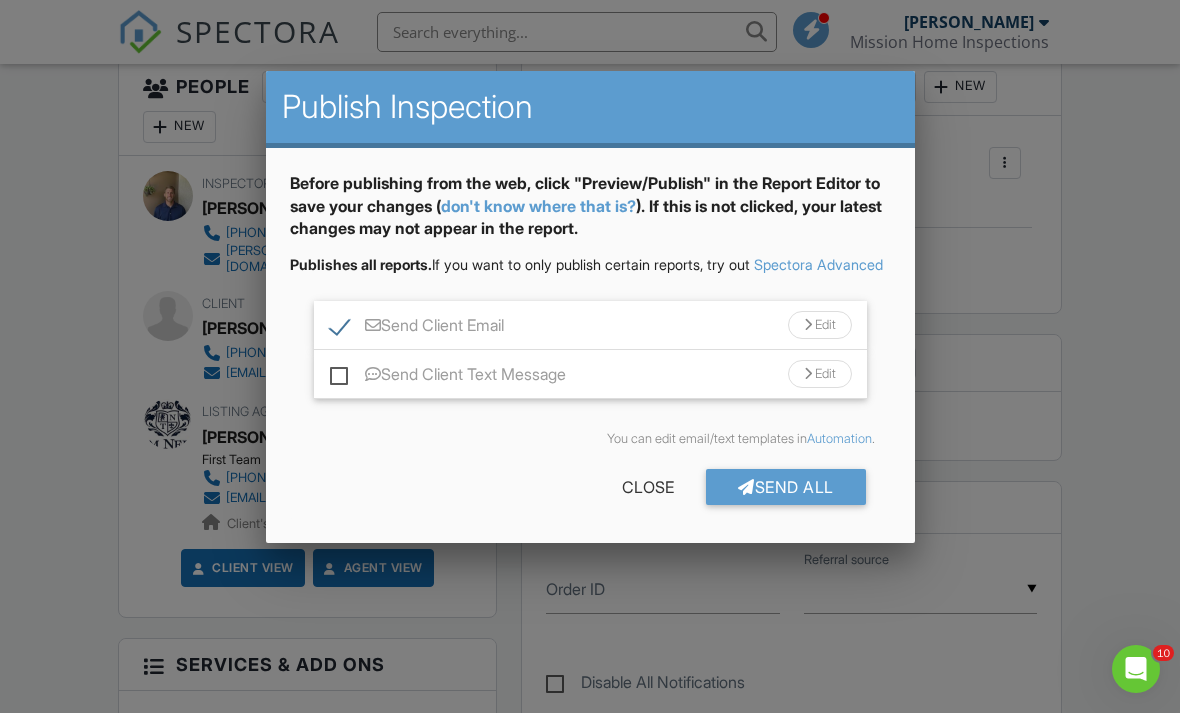 click on "Send Client Text Message" at bounding box center (448, 377) 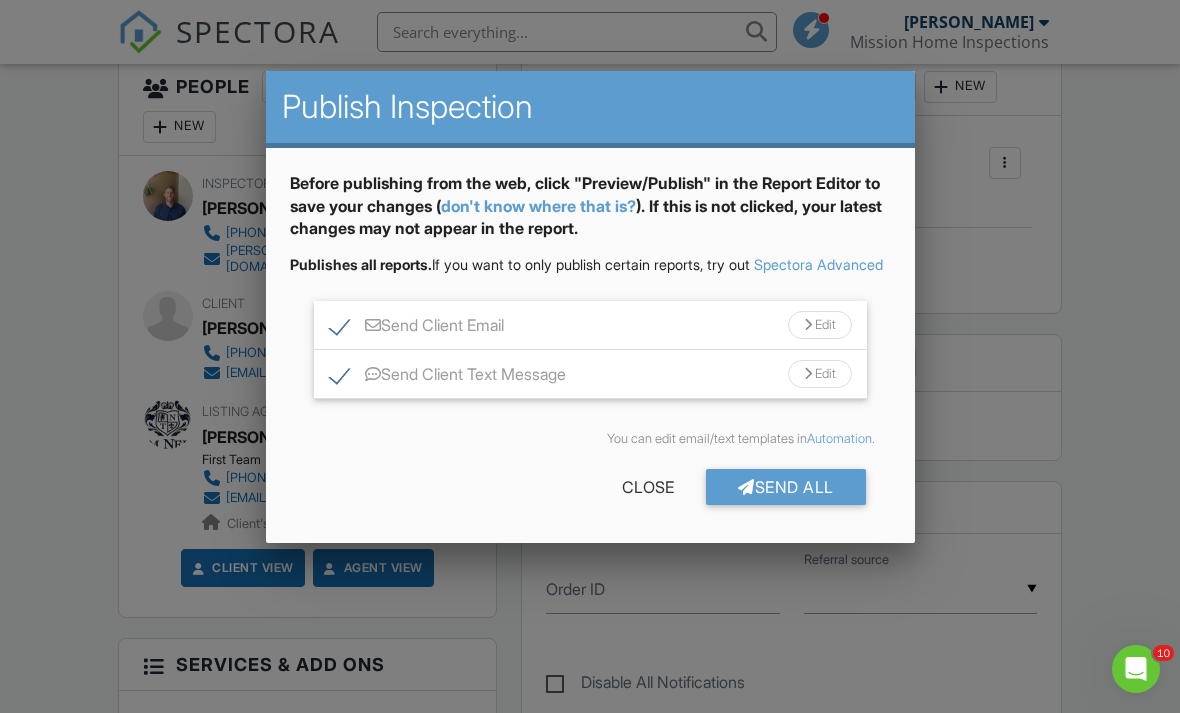 click on "Automation" at bounding box center [839, 438] 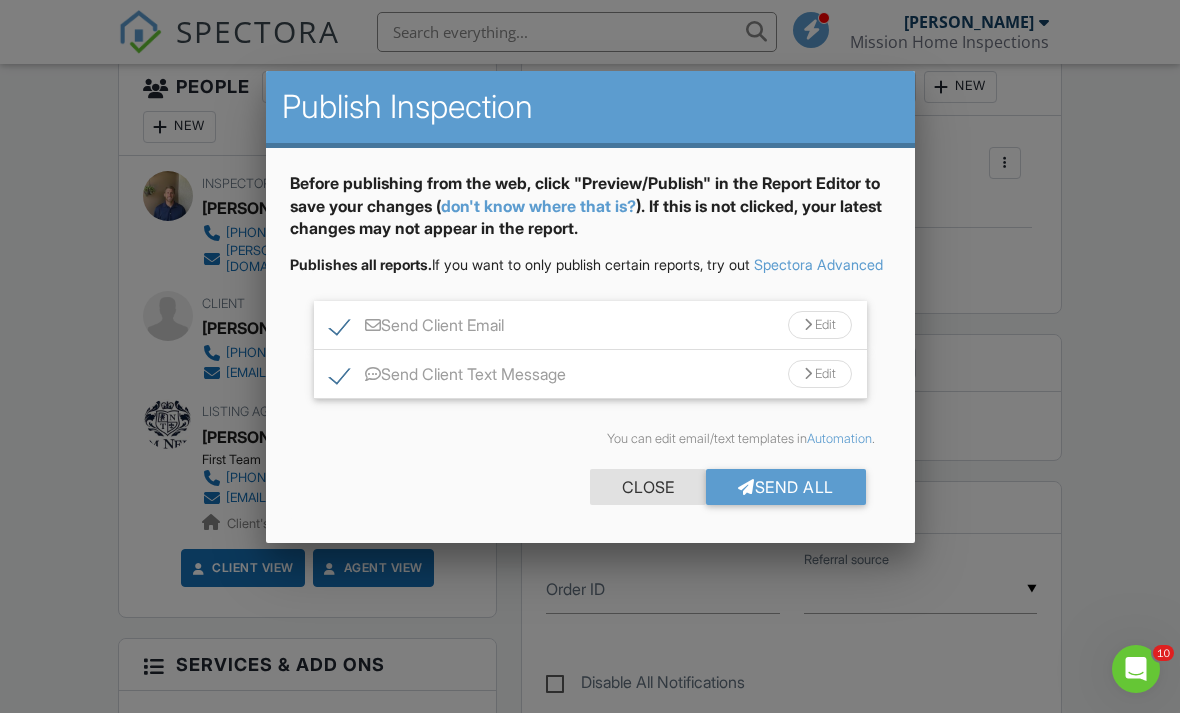 click on "Close" at bounding box center (648, 487) 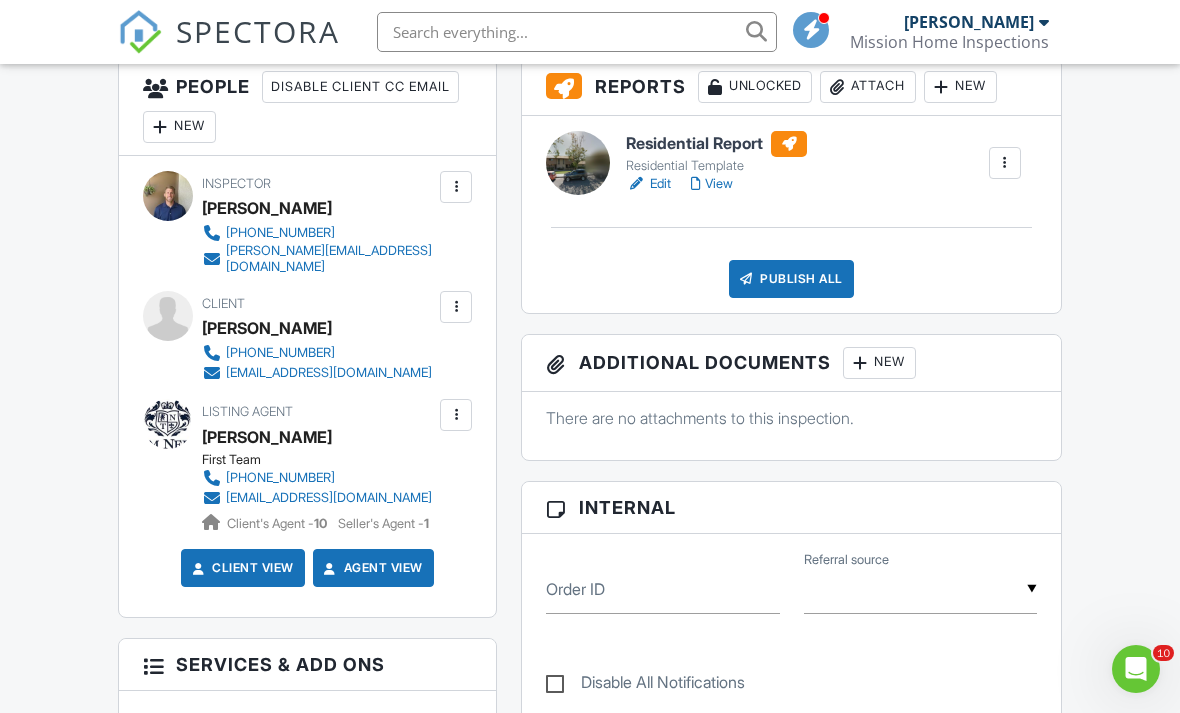 click on "Publish All" at bounding box center [791, 279] 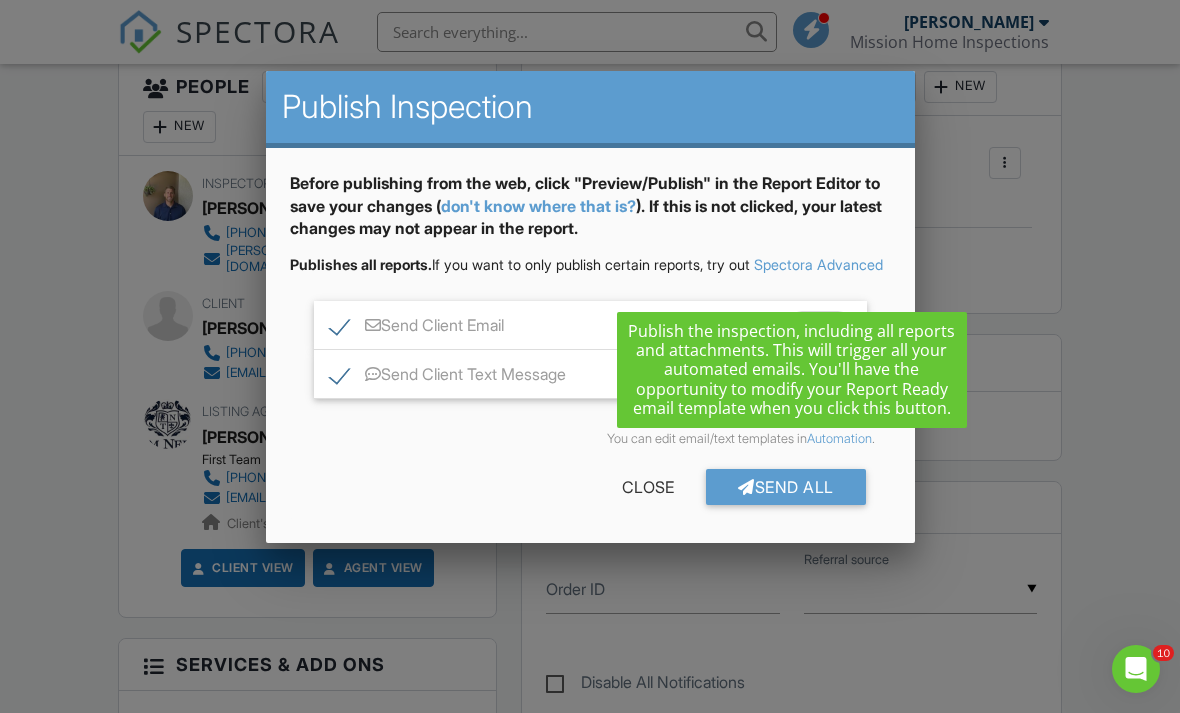 click on "Edit" at bounding box center (820, 325) 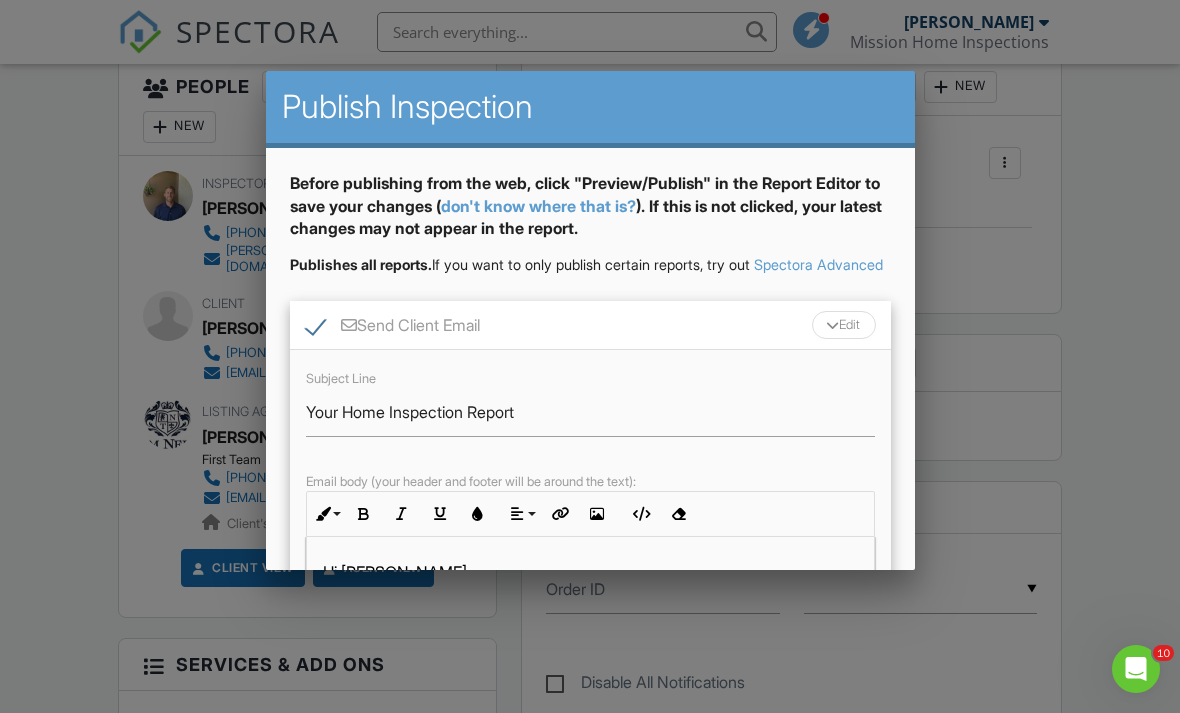 click on "Send Client Email
Edit" at bounding box center (590, 325) 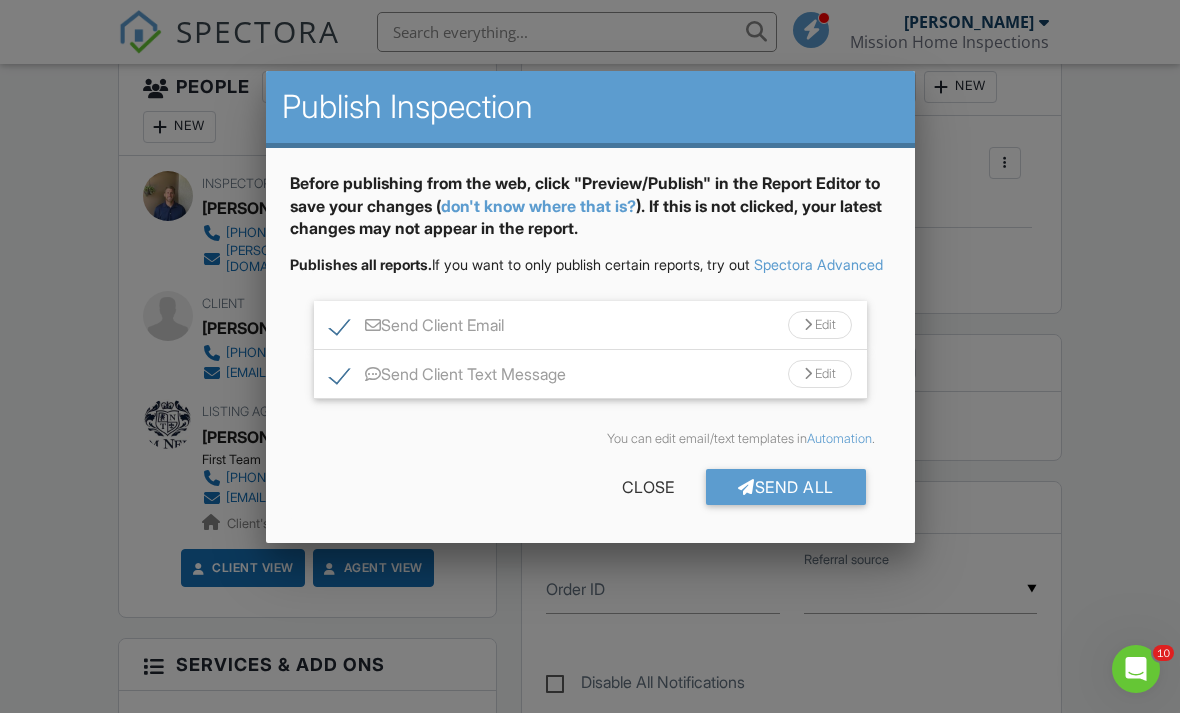 click on "Send Client Email
Edit" at bounding box center (590, 325) 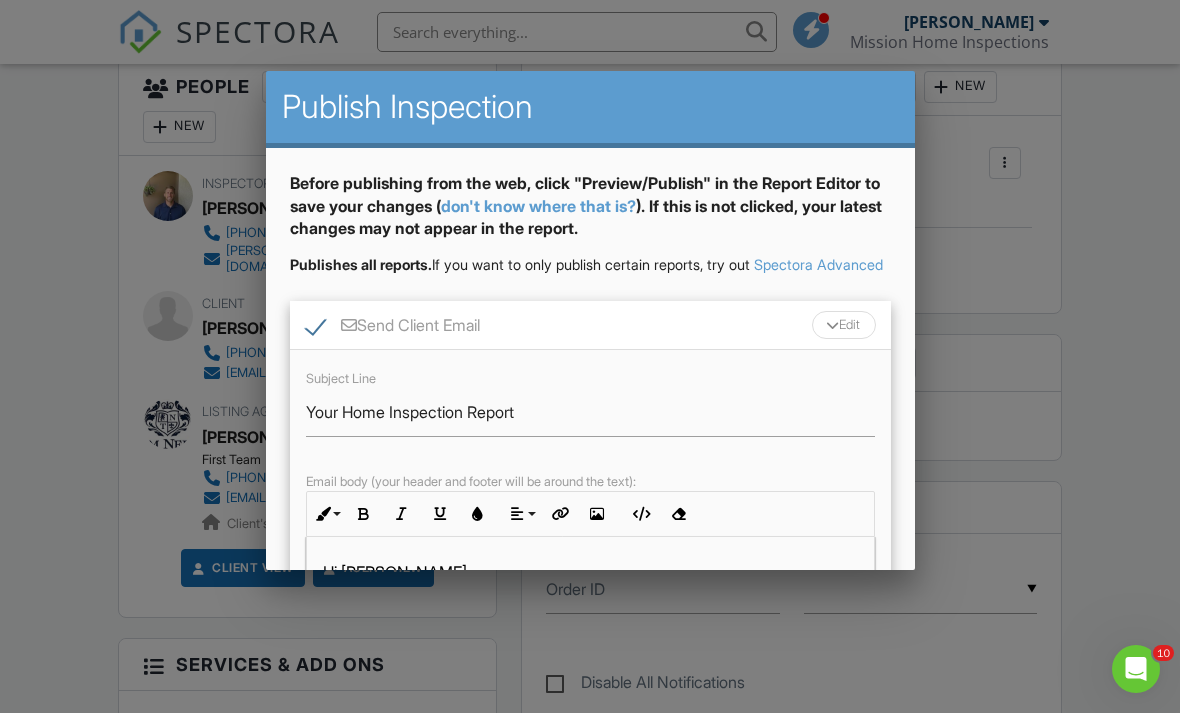 scroll, scrollTop: 0, scrollLeft: 0, axis: both 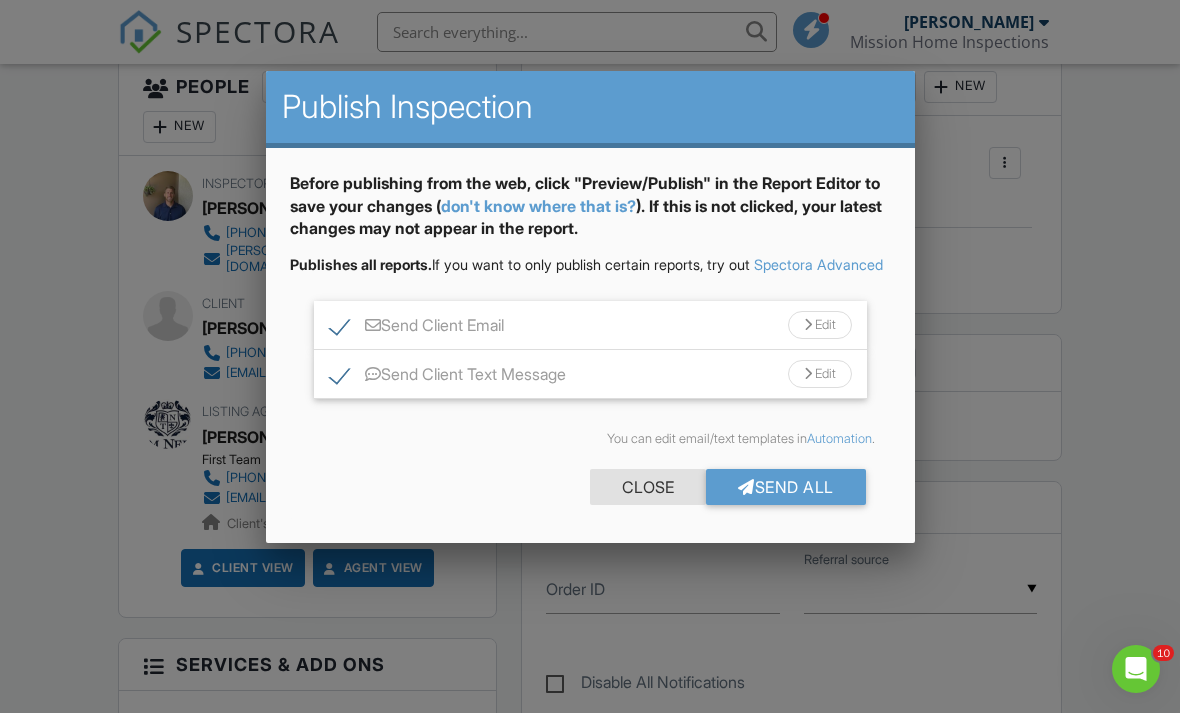 click on "Close" at bounding box center (648, 487) 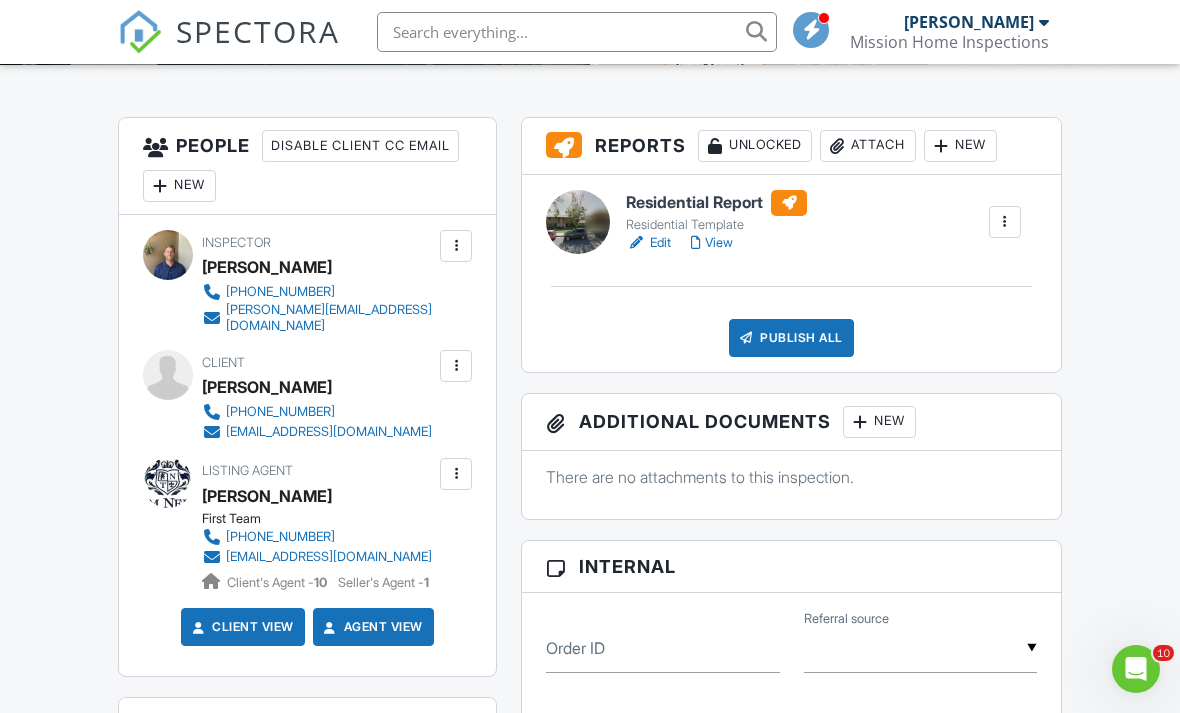scroll, scrollTop: 489, scrollLeft: 0, axis: vertical 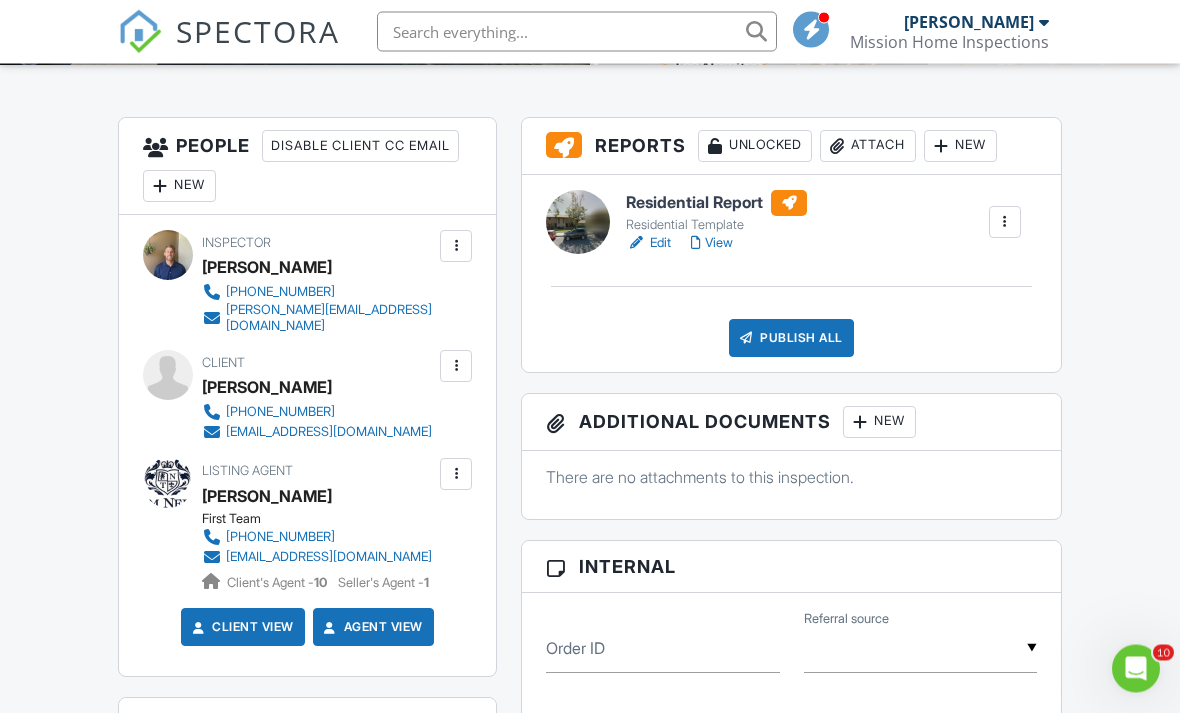 click at bounding box center [160, 187] 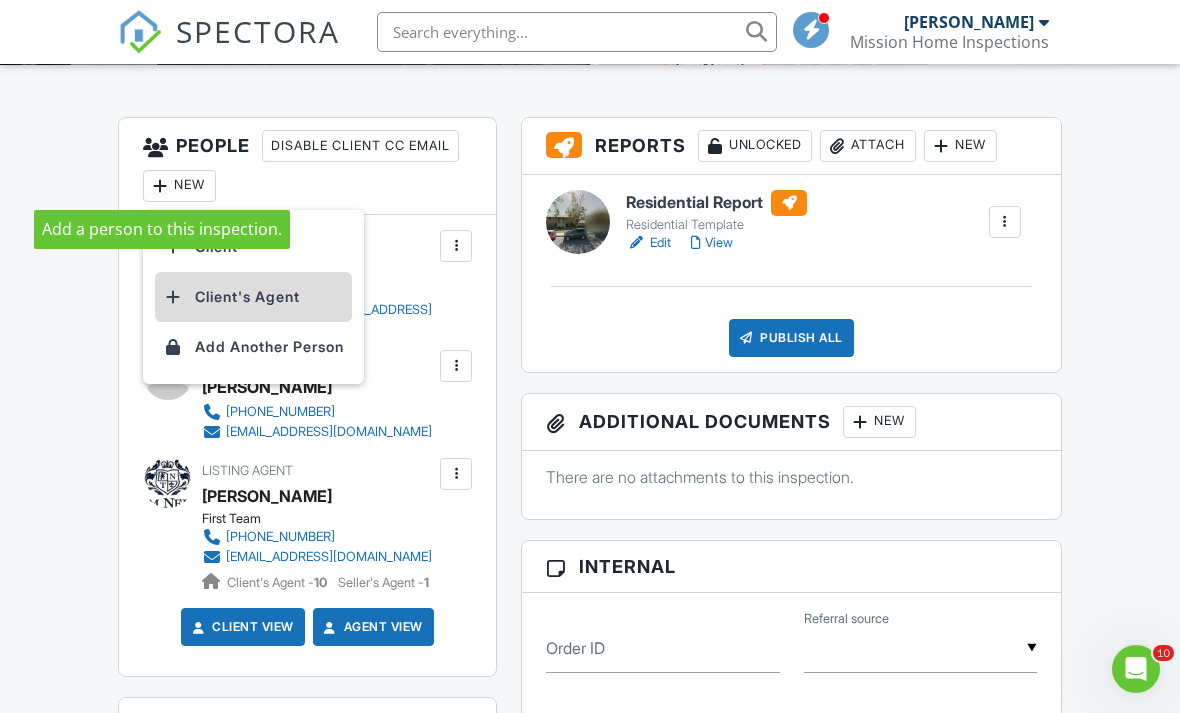 click on "Client's Agent" at bounding box center (253, 297) 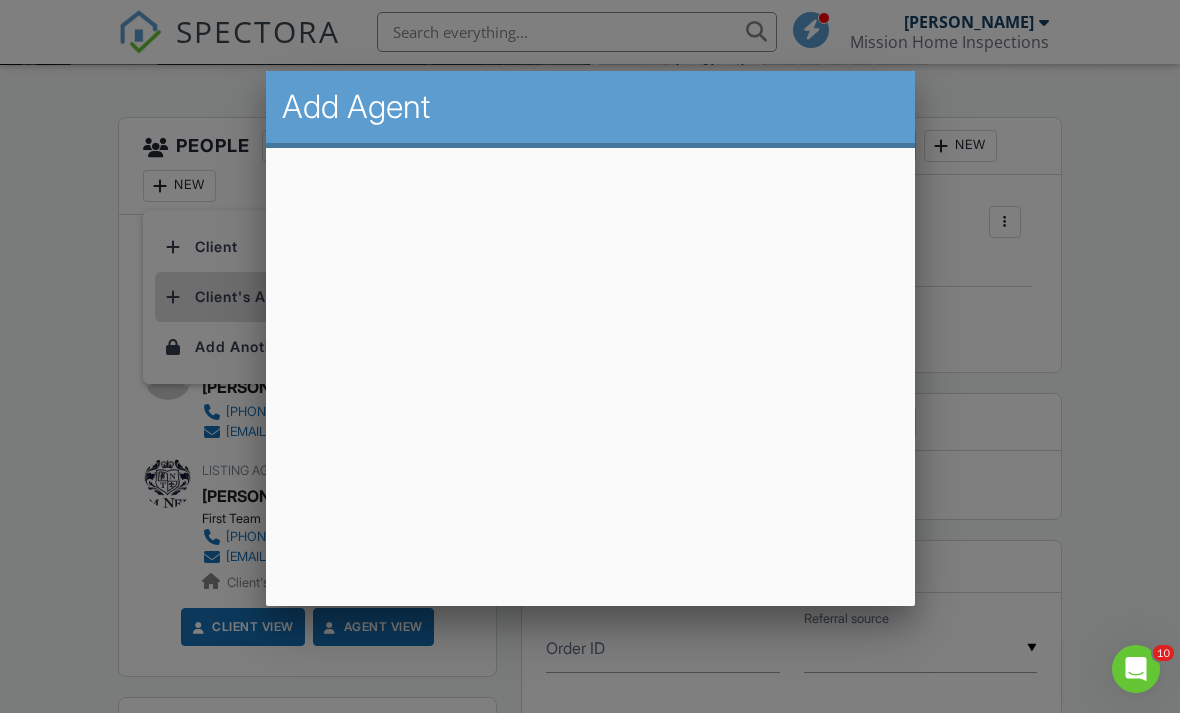 scroll, scrollTop: 489, scrollLeft: 0, axis: vertical 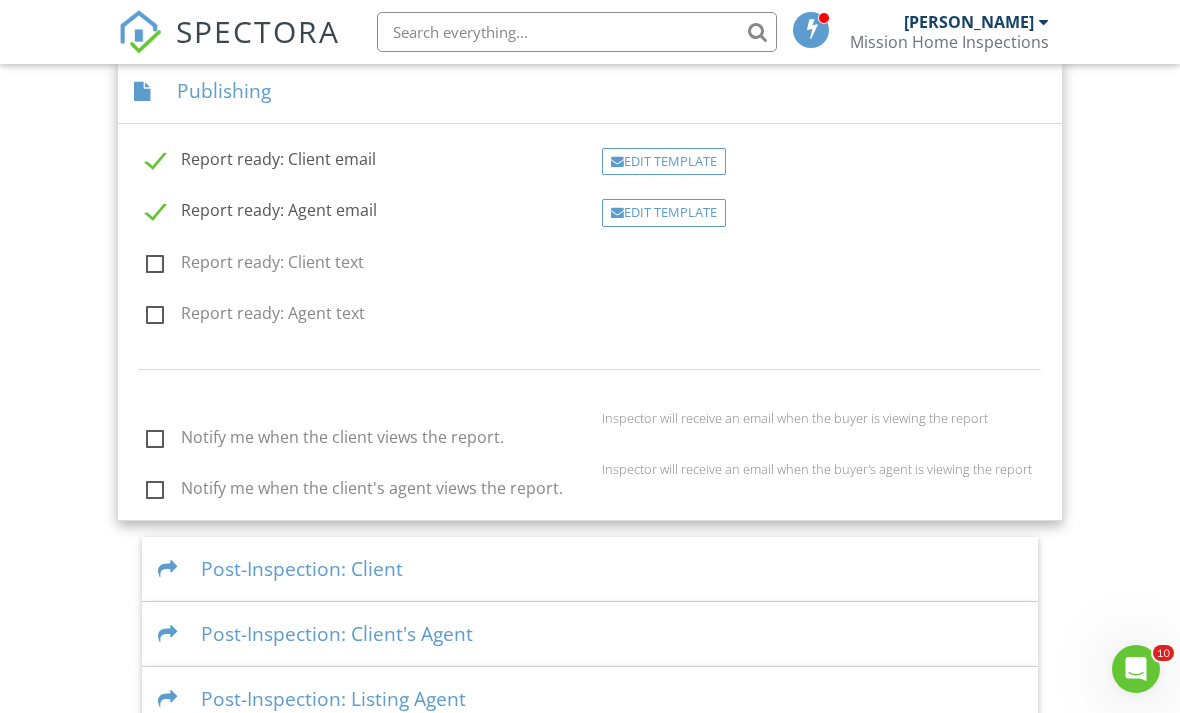 click on "Report ready: Client text" at bounding box center [255, 265] 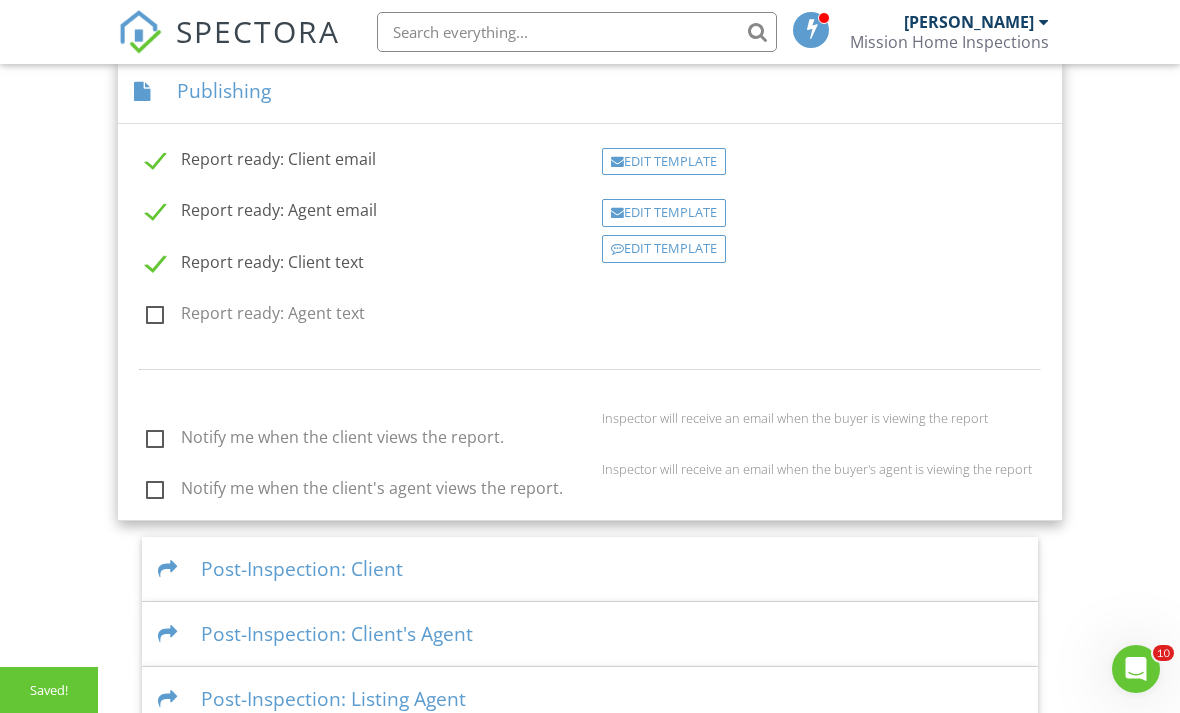 click on "Report ready: Agent text" at bounding box center (255, 316) 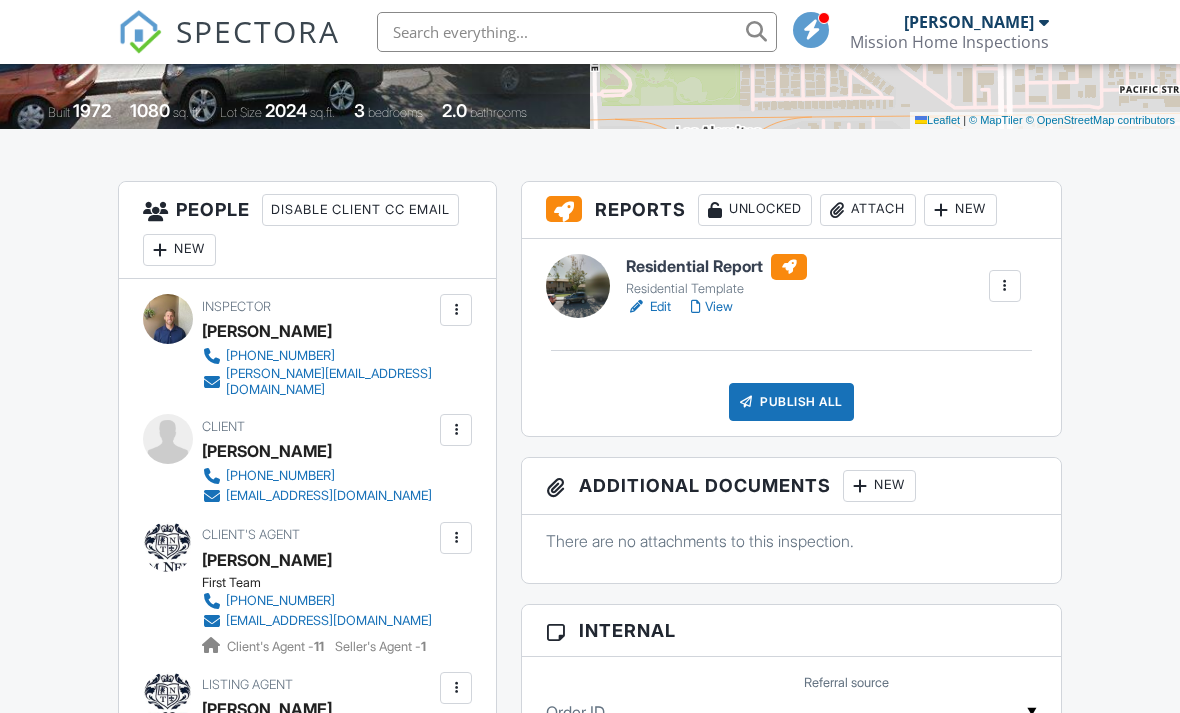 scroll, scrollTop: 427, scrollLeft: 0, axis: vertical 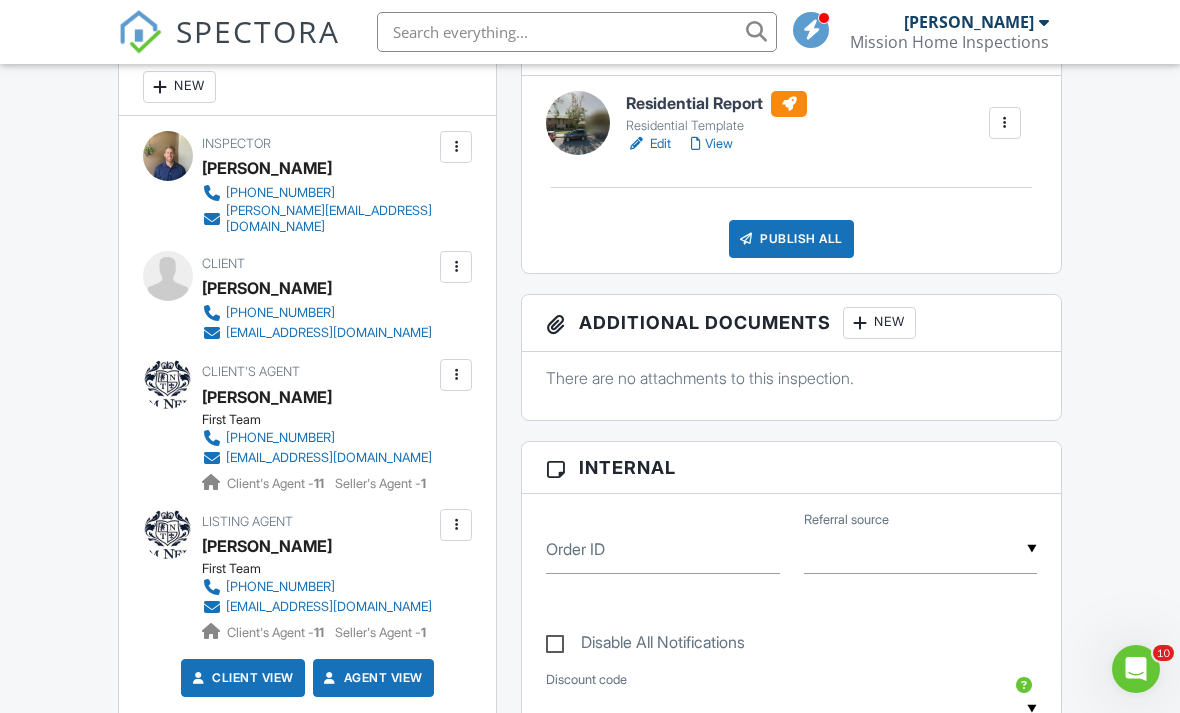click at bounding box center (456, 525) 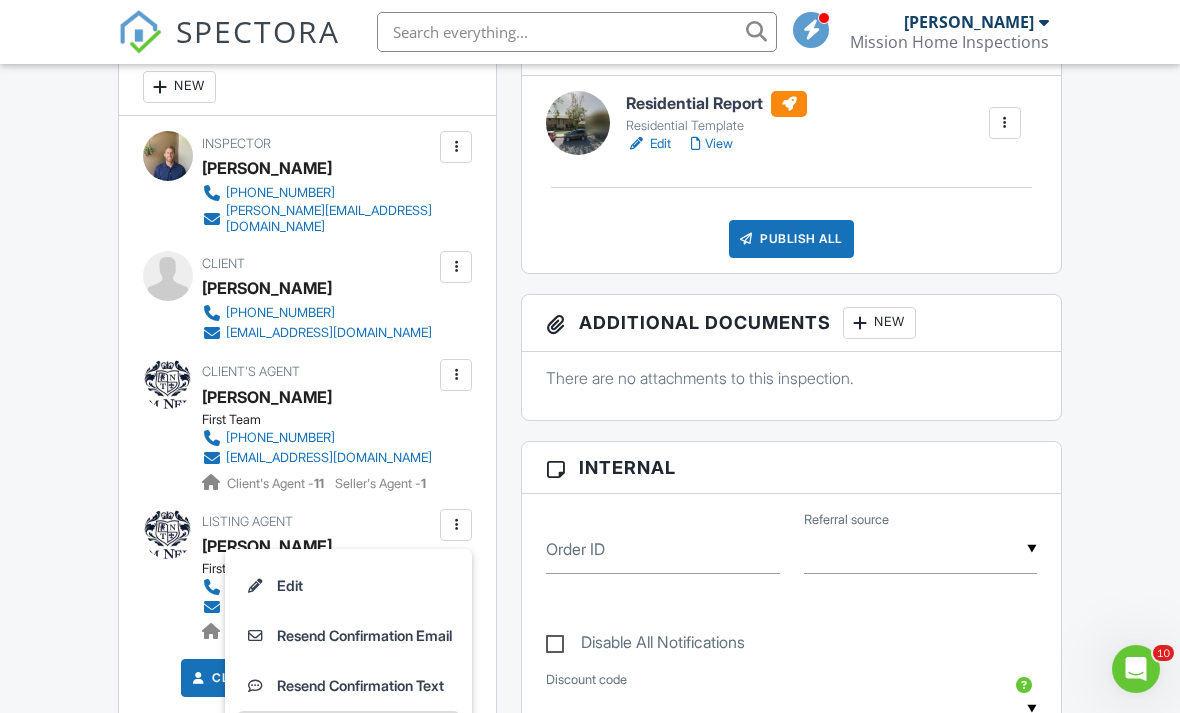 click on "Remove" at bounding box center (348, 736) 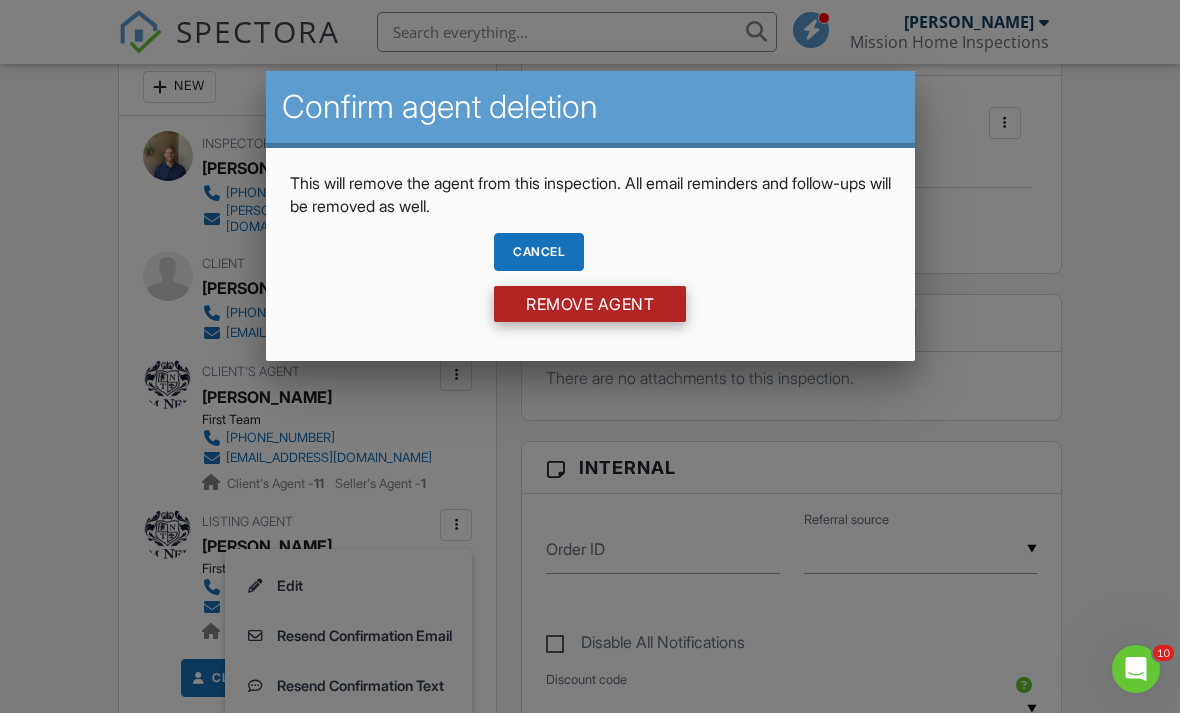 click on "Remove Agent" at bounding box center [590, 304] 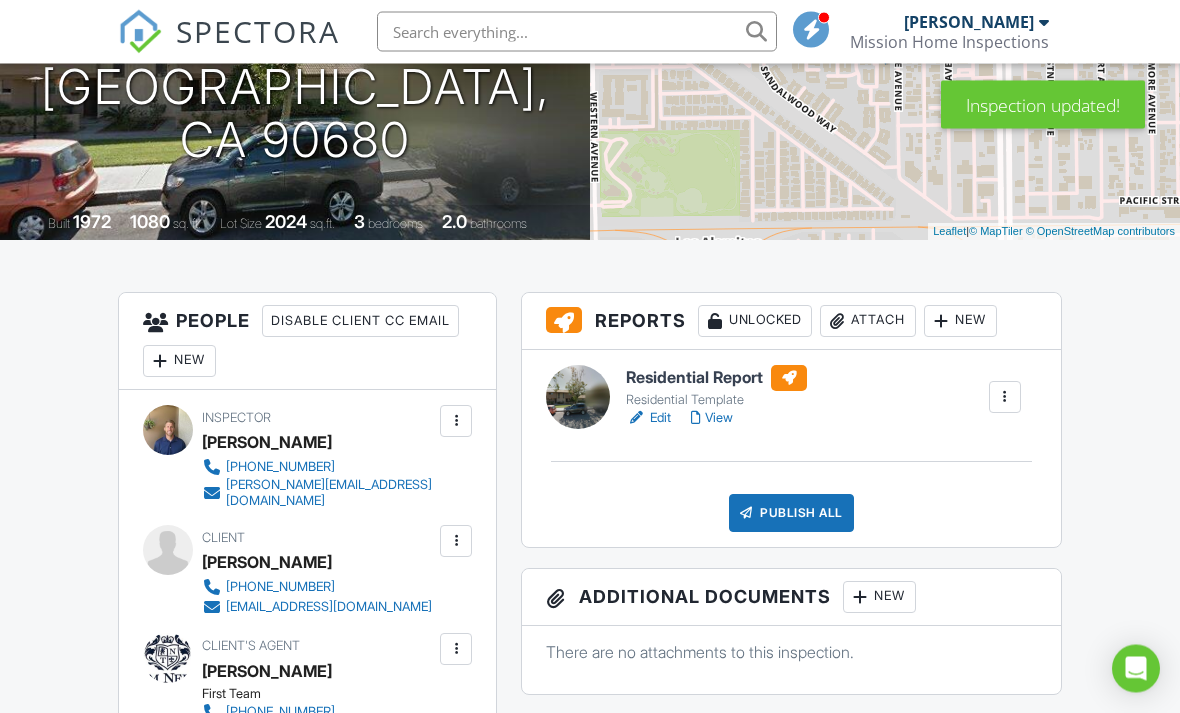 scroll, scrollTop: 489, scrollLeft: 0, axis: vertical 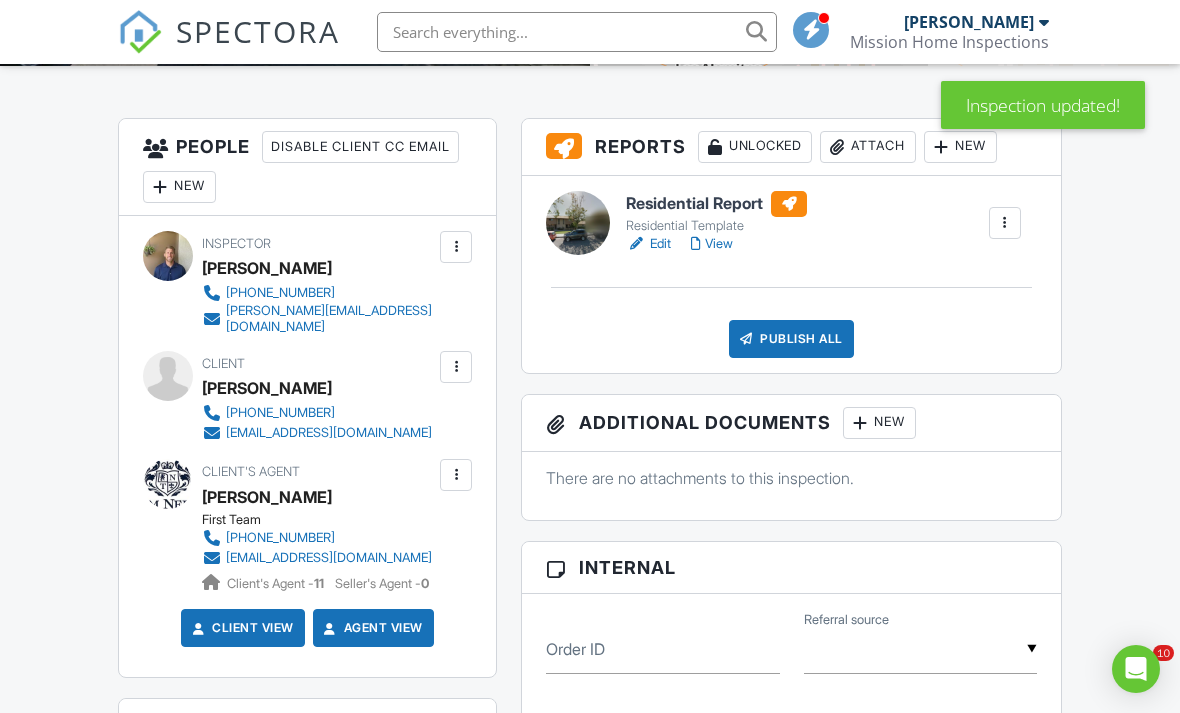 click on "Publish All" at bounding box center (791, 339) 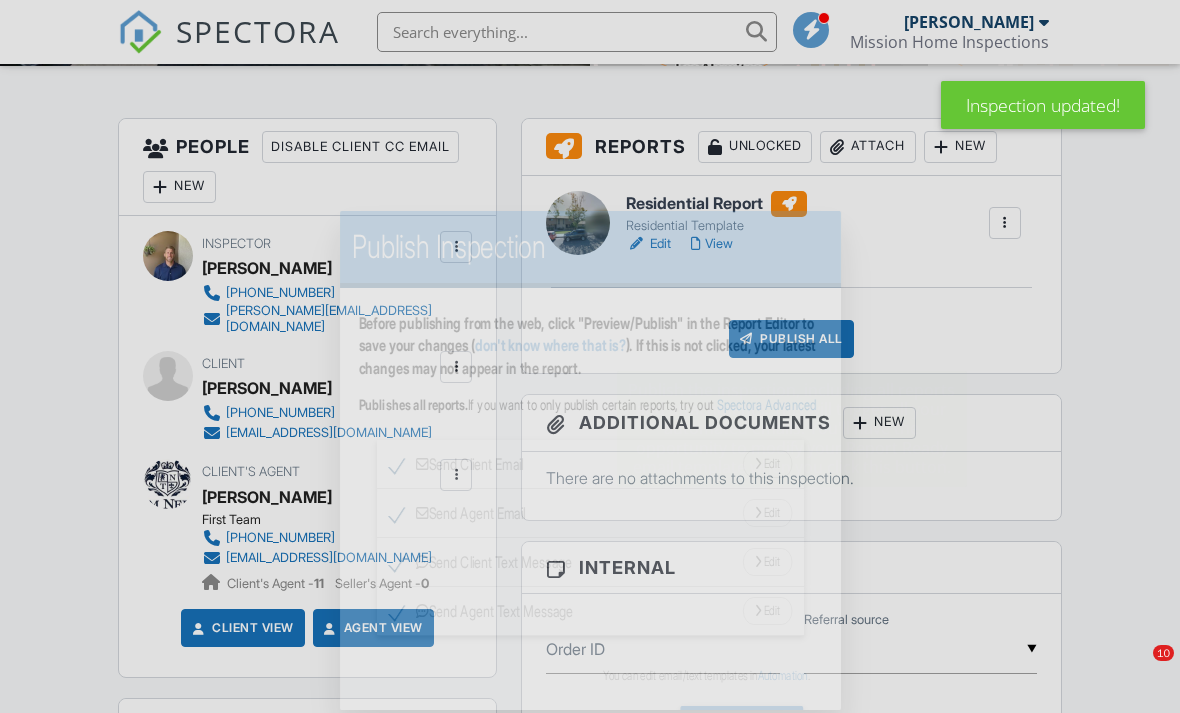 scroll, scrollTop: 489, scrollLeft: 0, axis: vertical 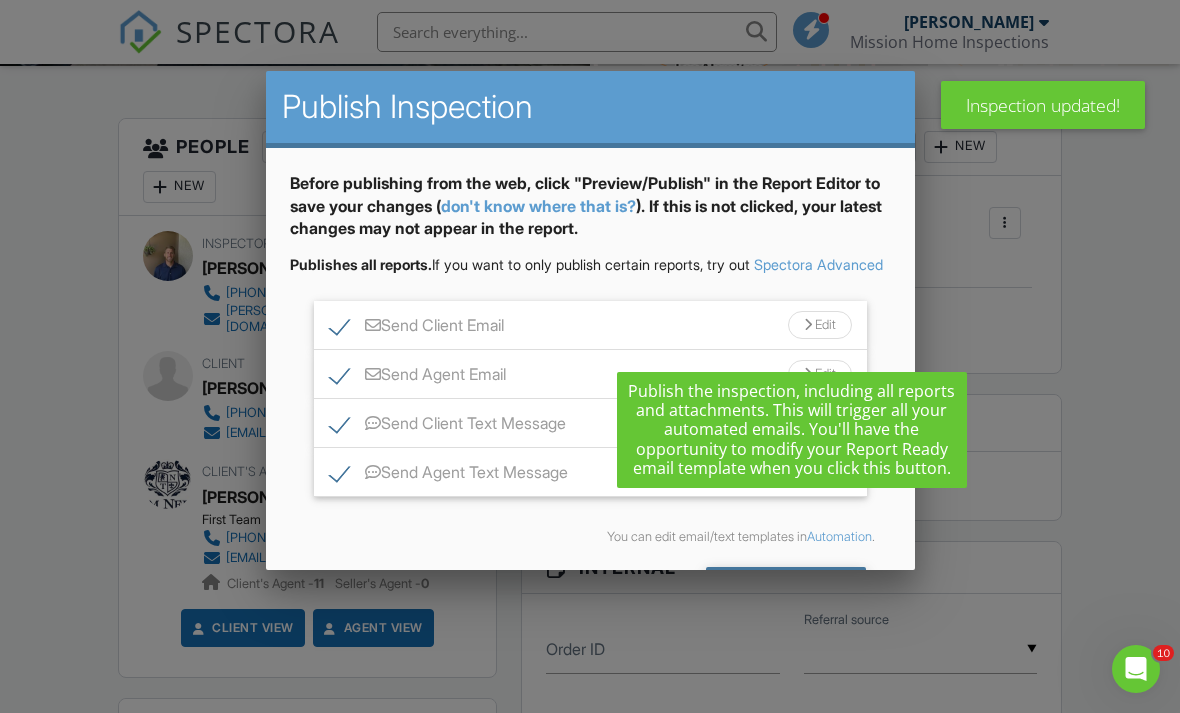 click on "Send All" at bounding box center [786, 585] 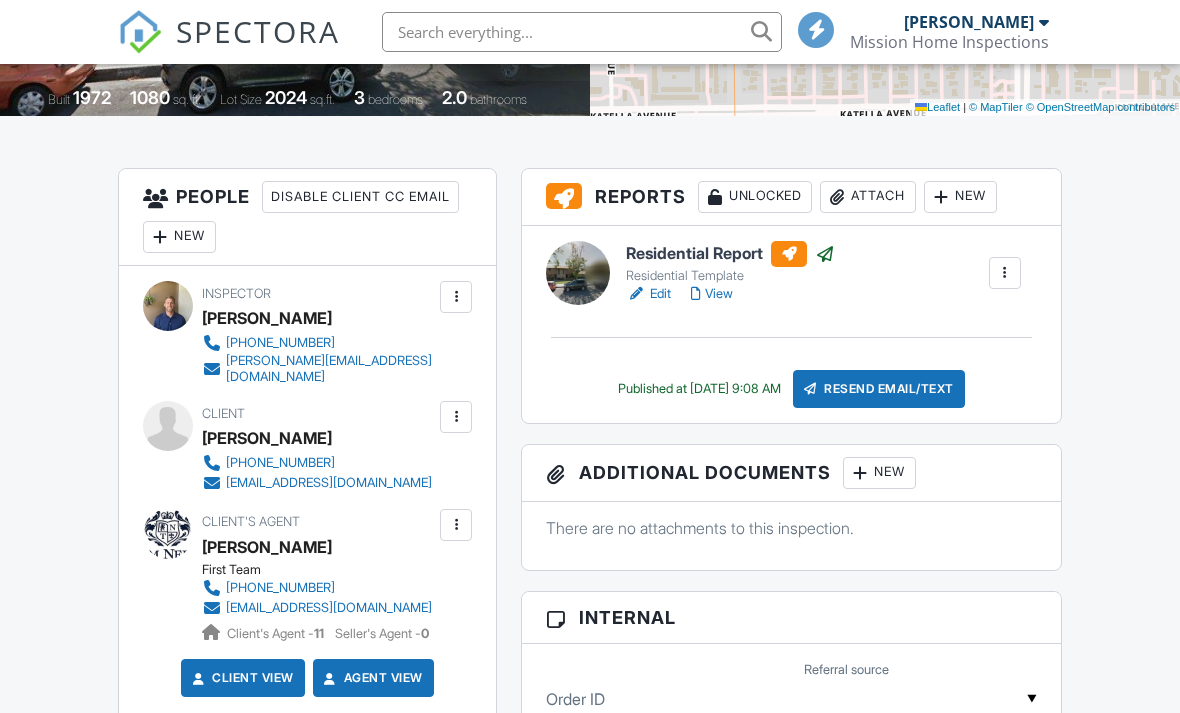 scroll, scrollTop: 214, scrollLeft: 0, axis: vertical 